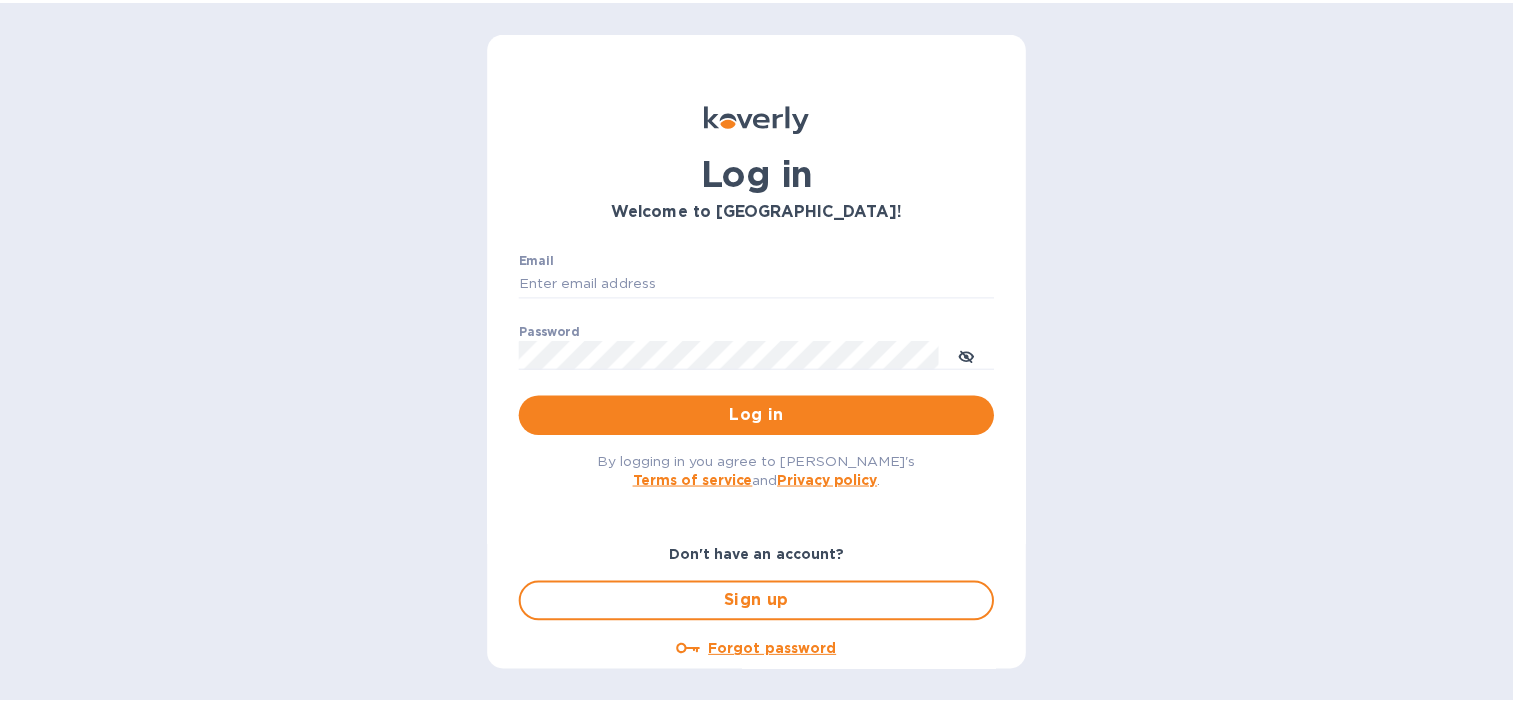 scroll, scrollTop: 0, scrollLeft: 0, axis: both 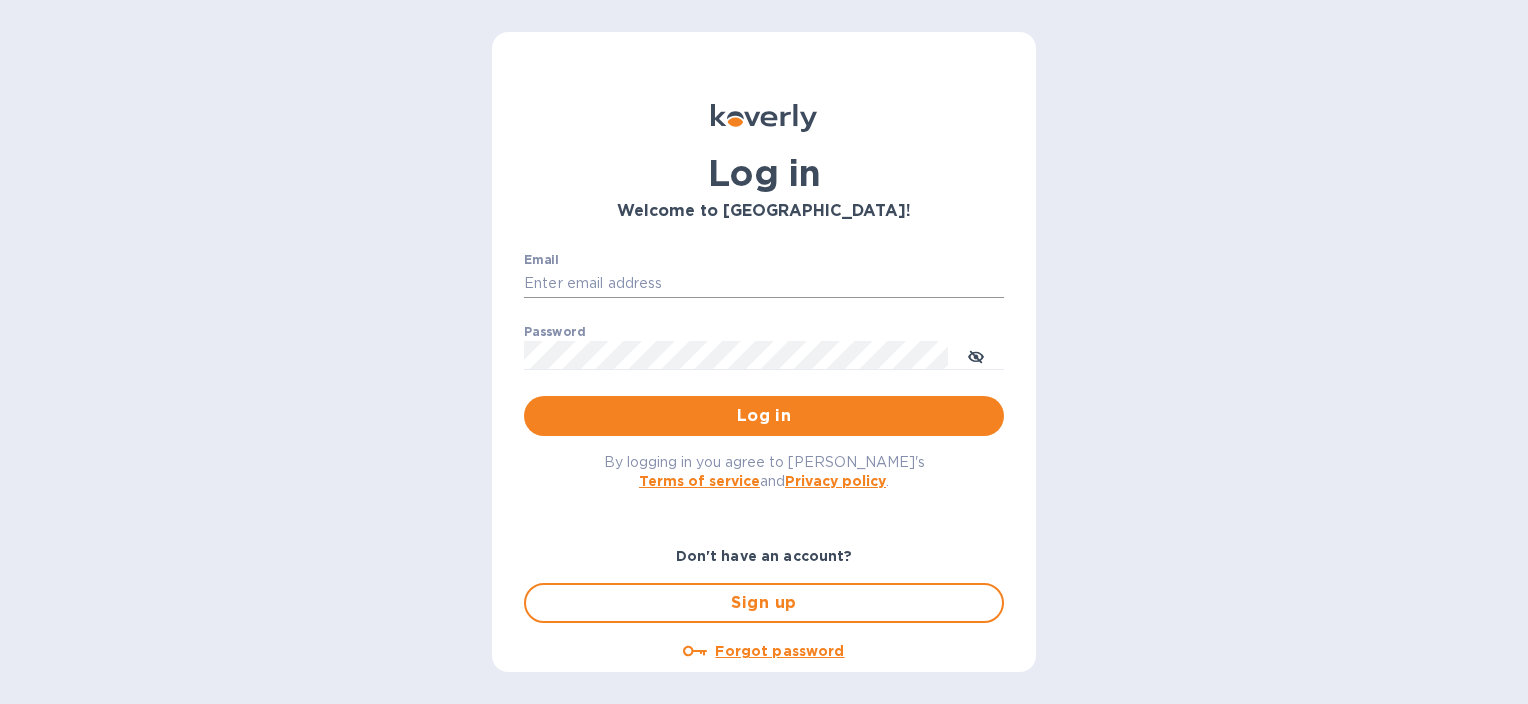 click on "Email" at bounding box center (764, 284) 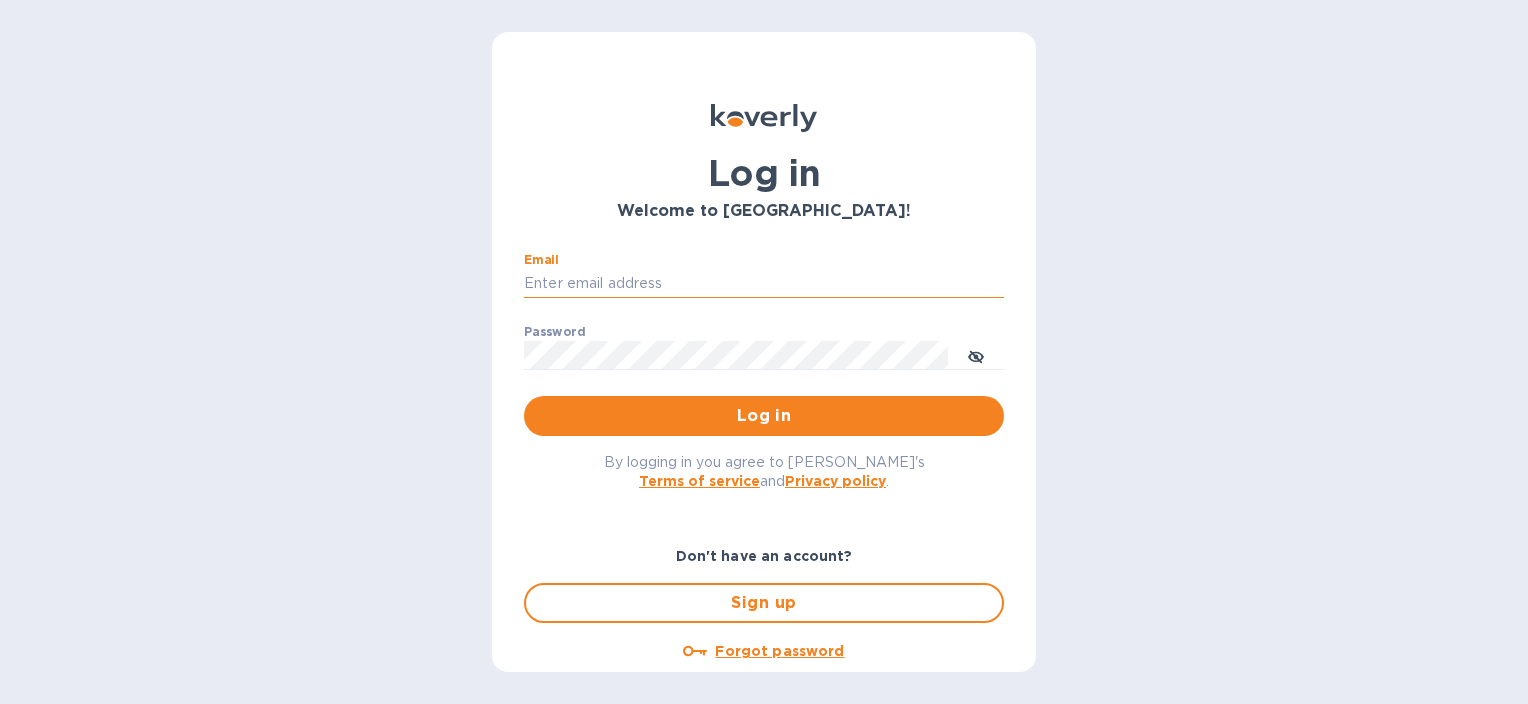 paste on "[EMAIL_ADDRESS][DOMAIN_NAME]" 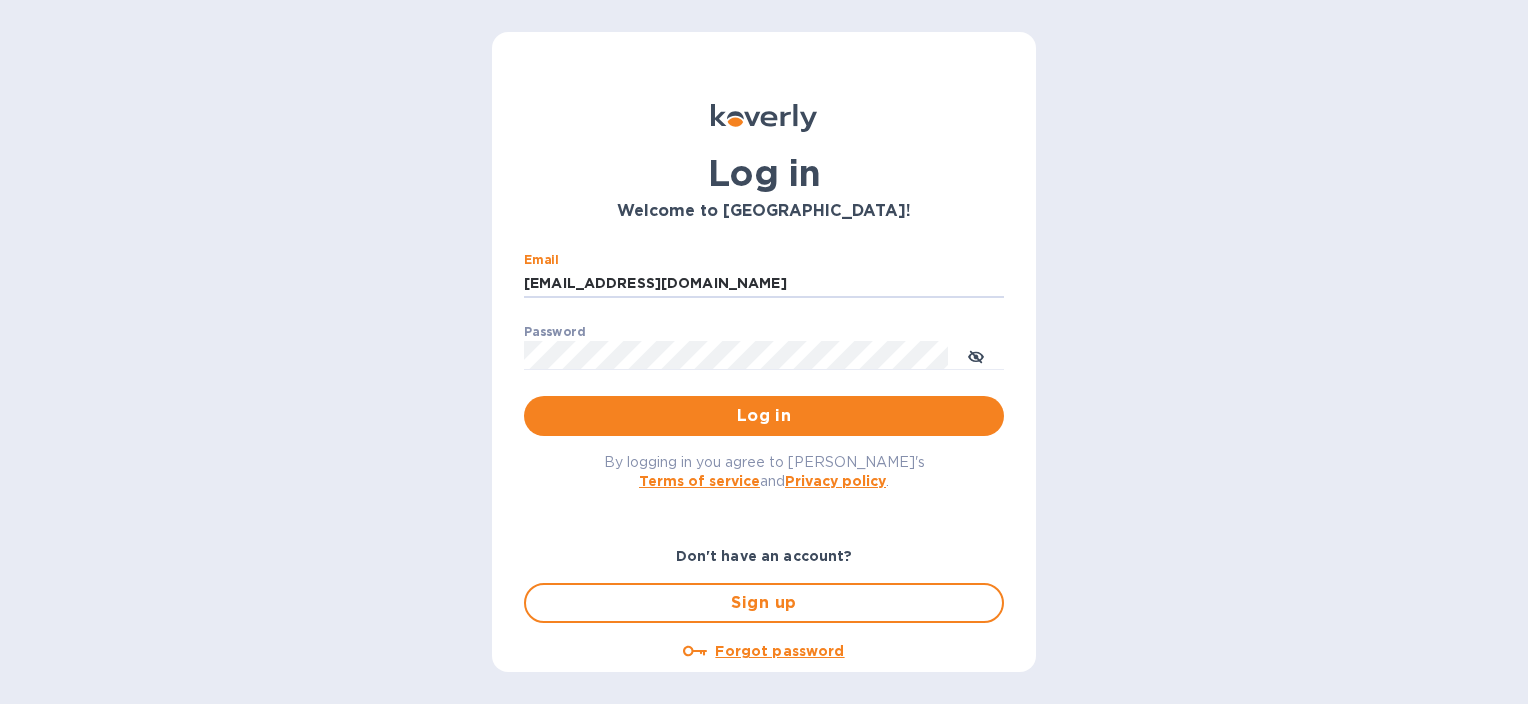 type on "[EMAIL_ADDRESS][DOMAIN_NAME]" 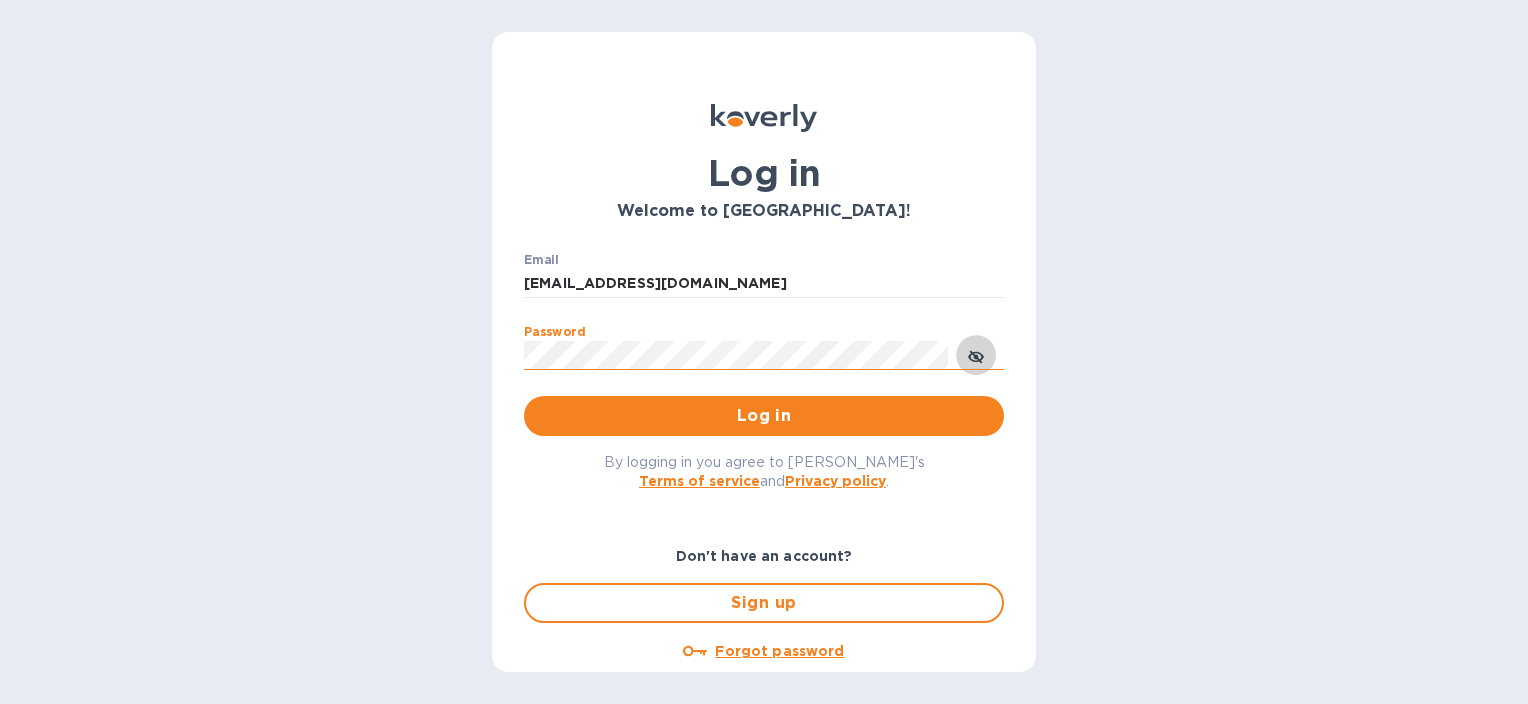 click 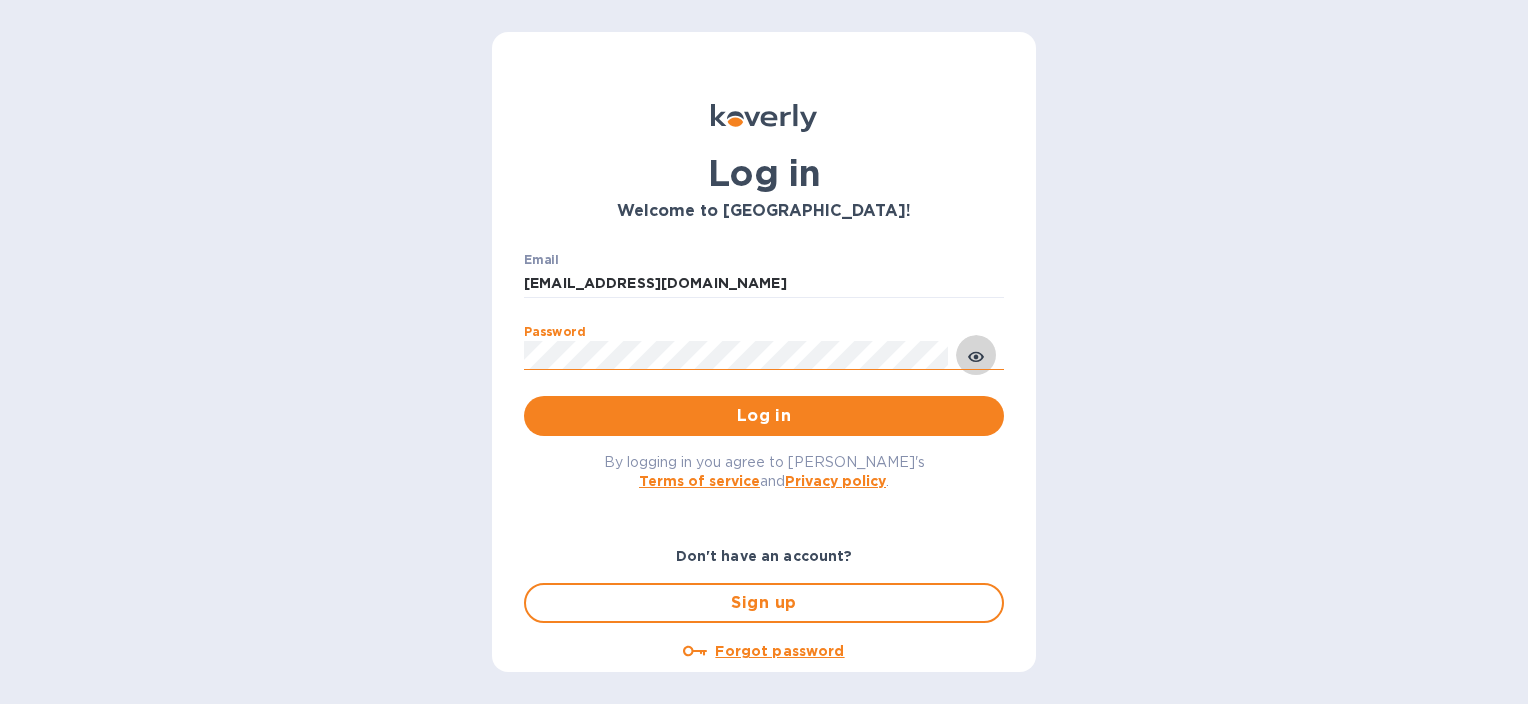 click 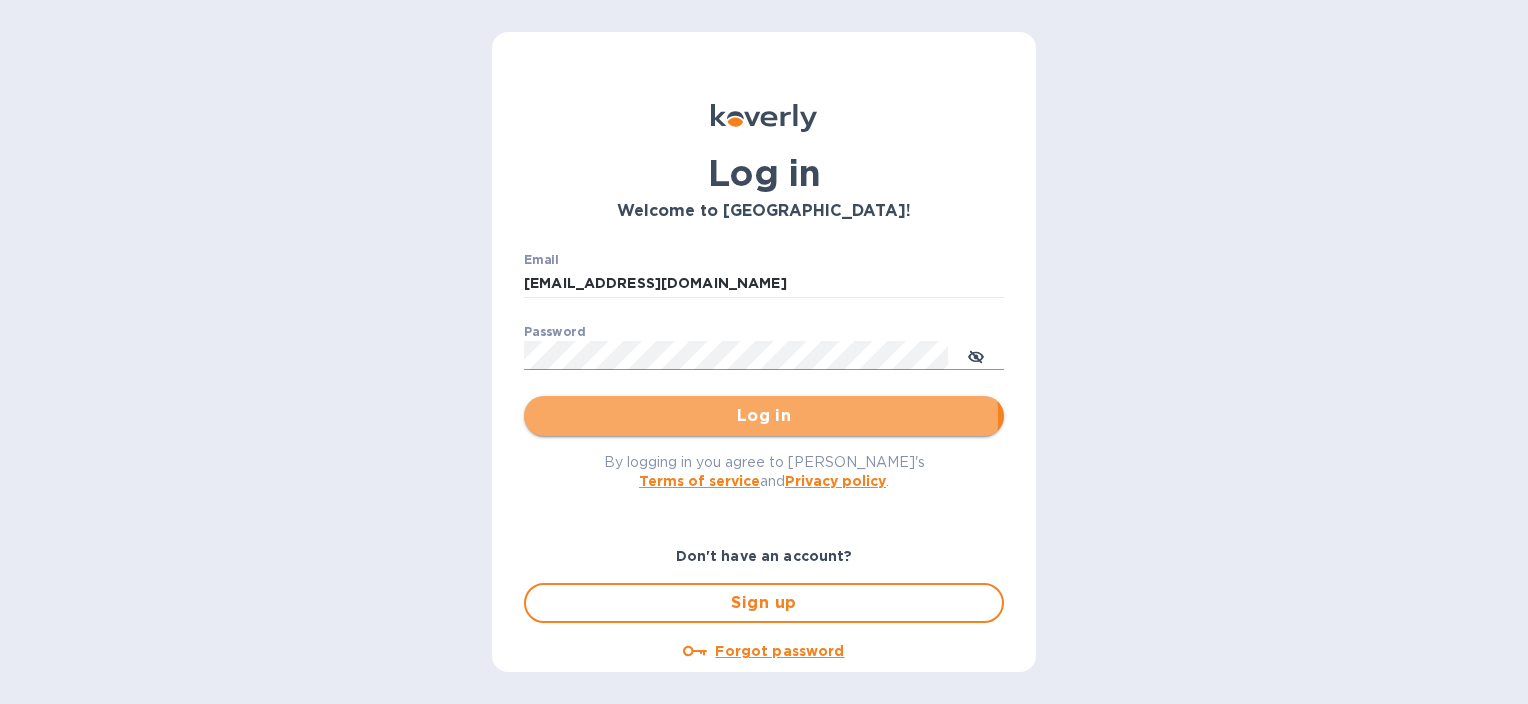click on "Log in" at bounding box center [764, 416] 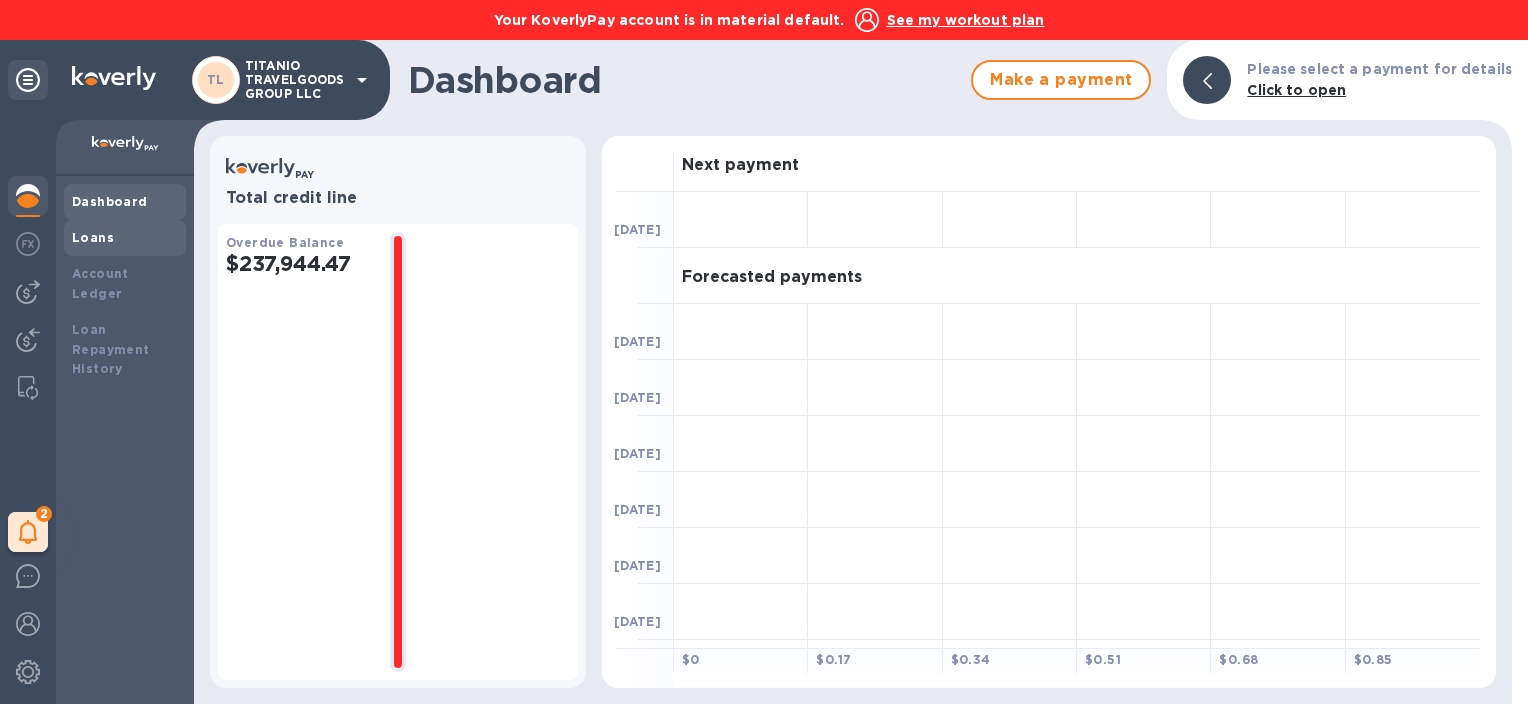 click on "Loans" at bounding box center [93, 237] 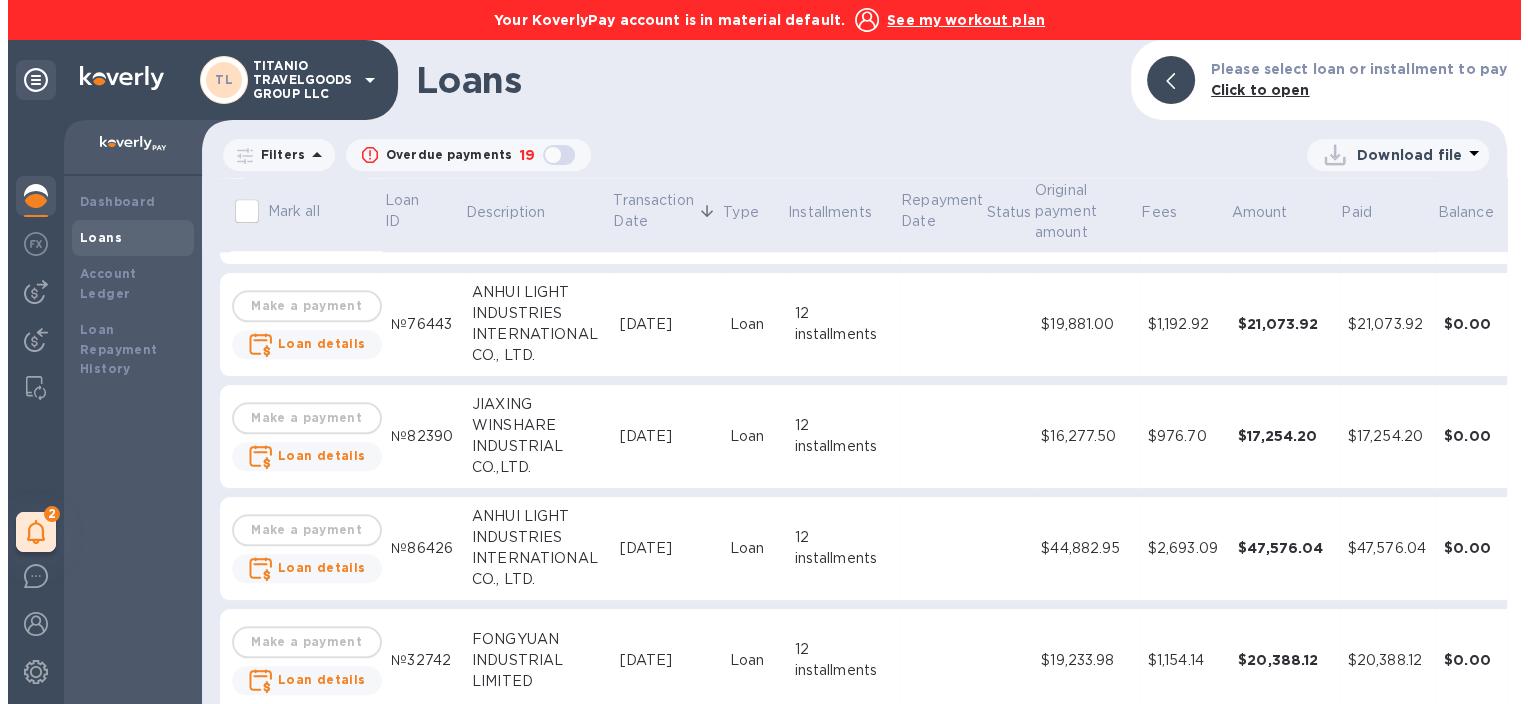 scroll, scrollTop: 2400, scrollLeft: 0, axis: vertical 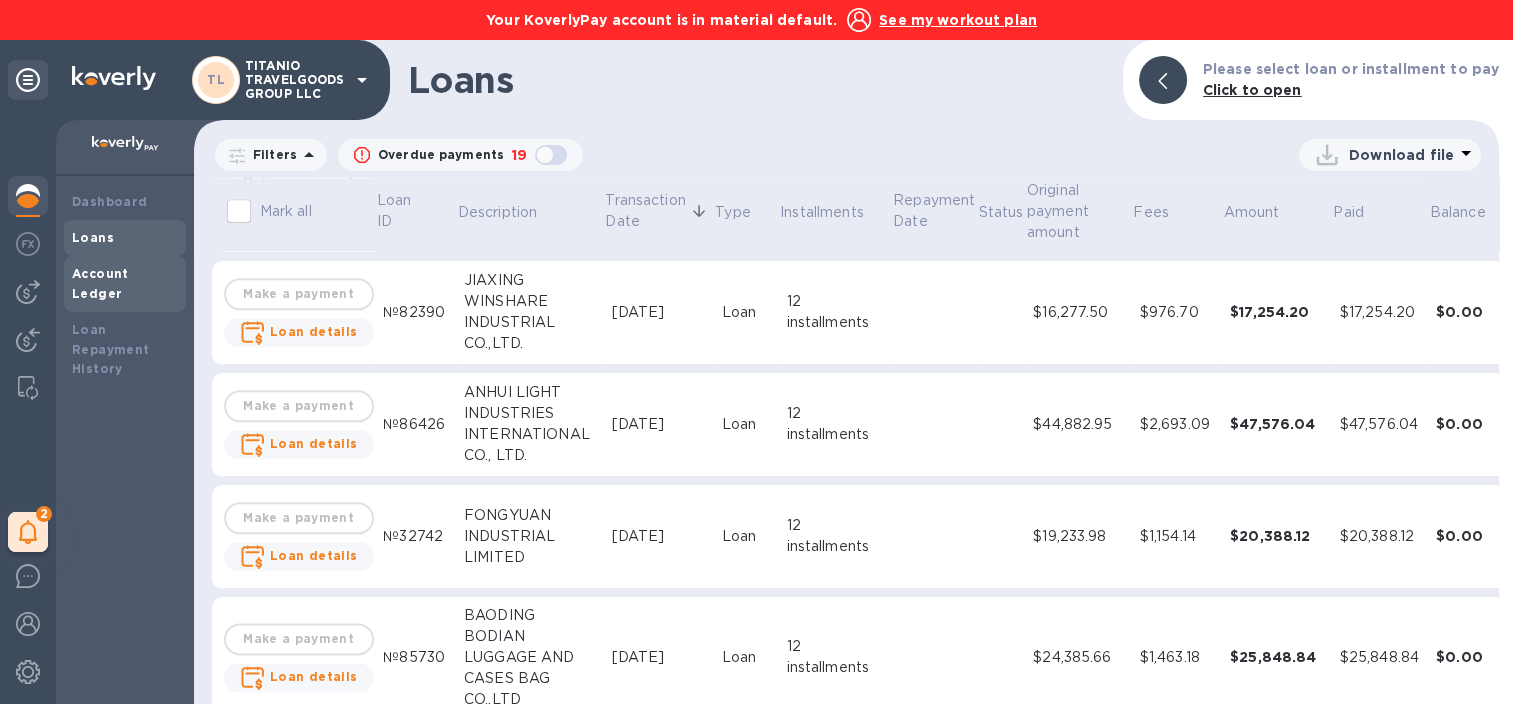 click on "Account Ledger" at bounding box center [100, 283] 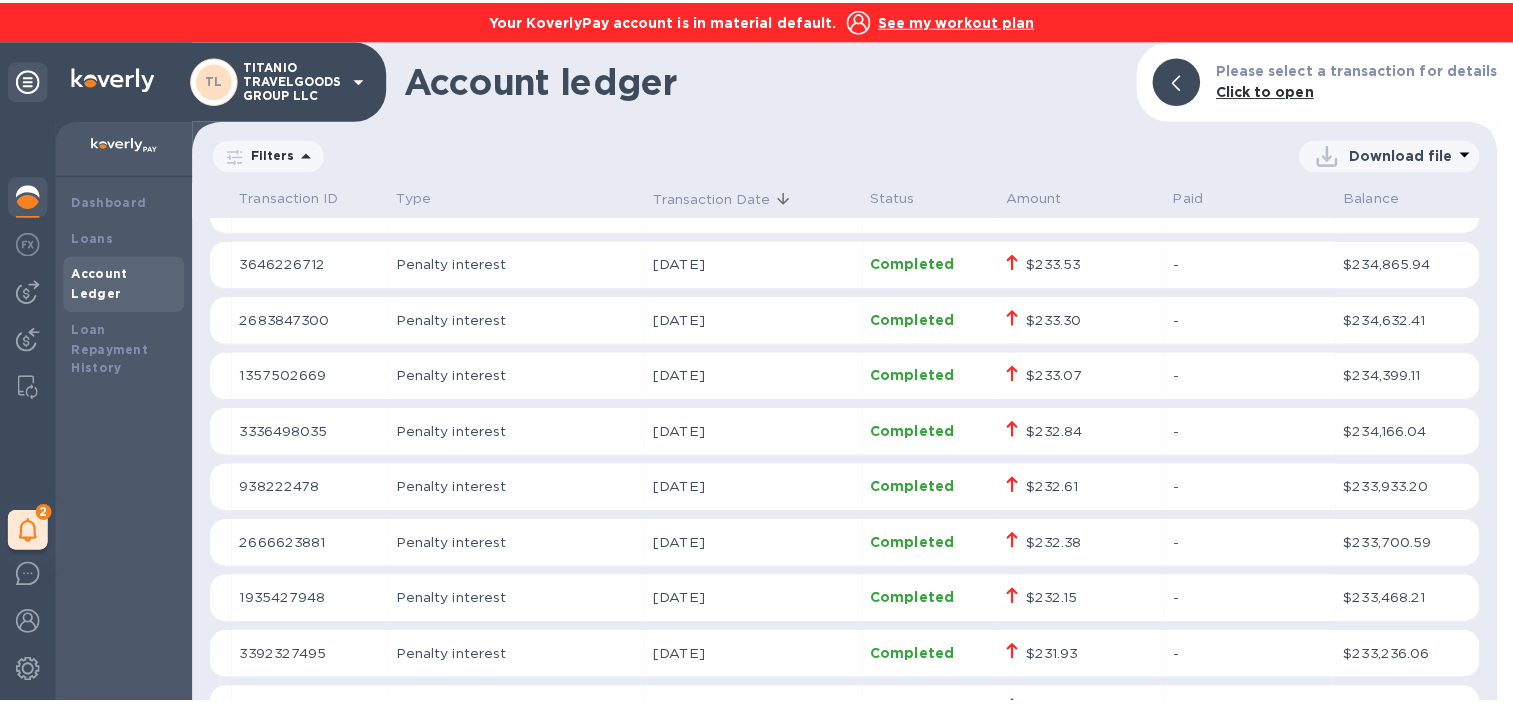 scroll, scrollTop: 0, scrollLeft: 0, axis: both 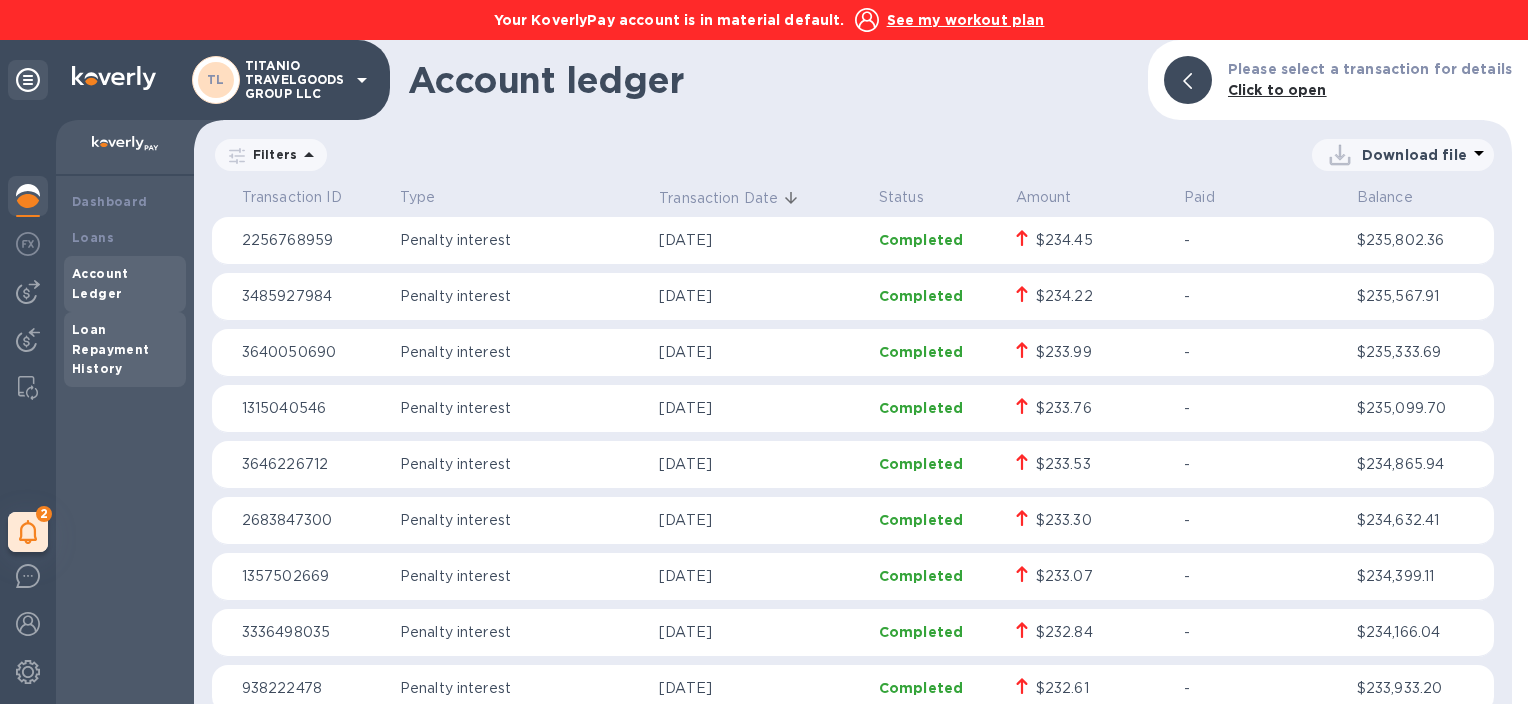 click on "Loan Repayment History" at bounding box center [111, 349] 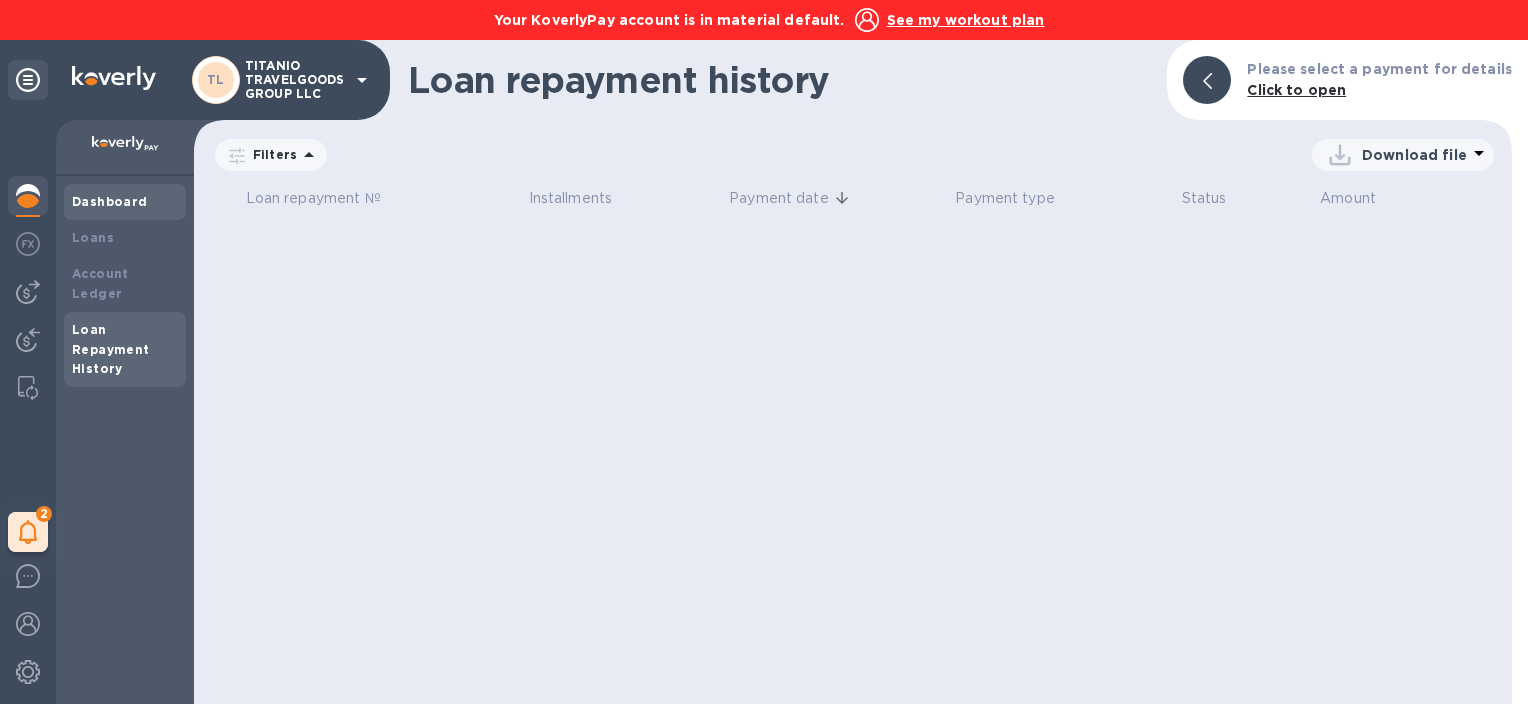 click on "Dashboard" at bounding box center (110, 201) 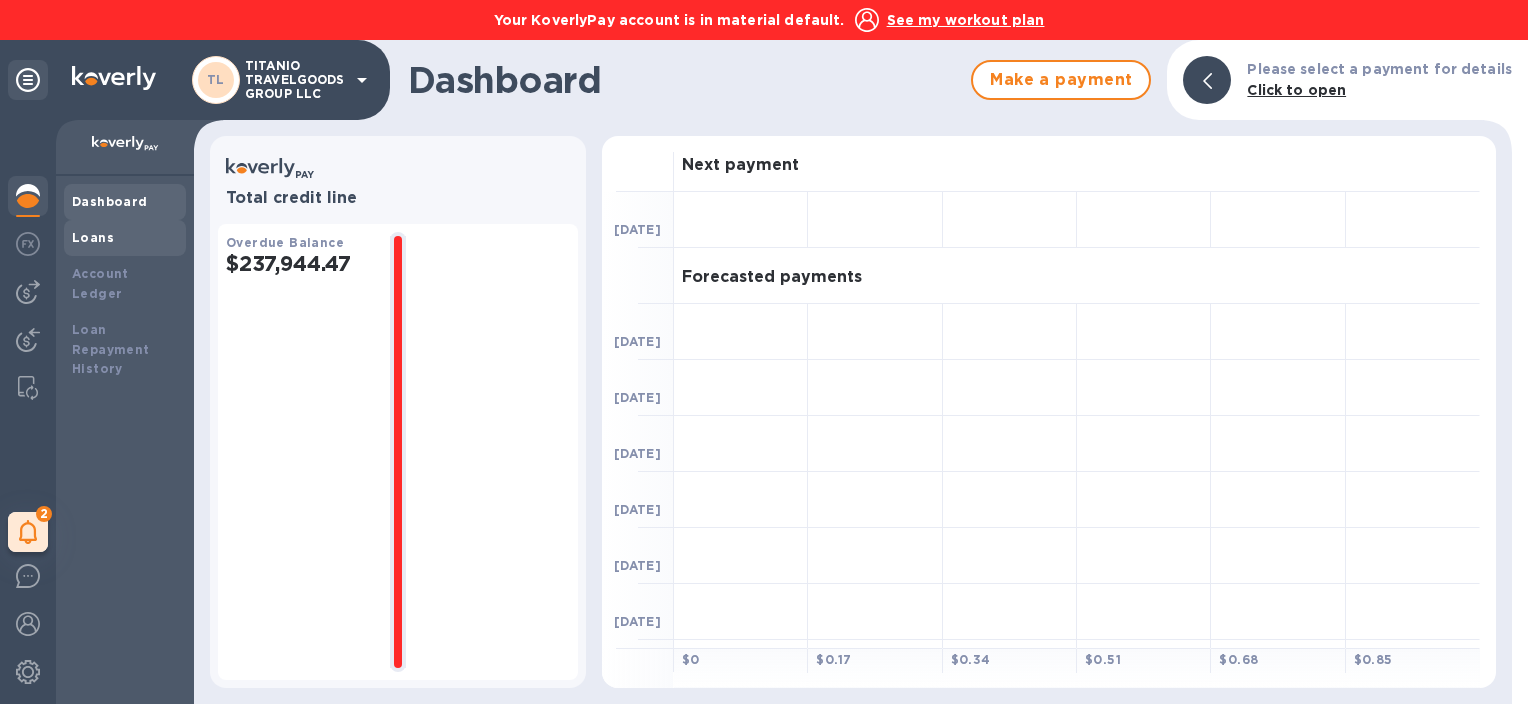 click on "Loans" at bounding box center [93, 237] 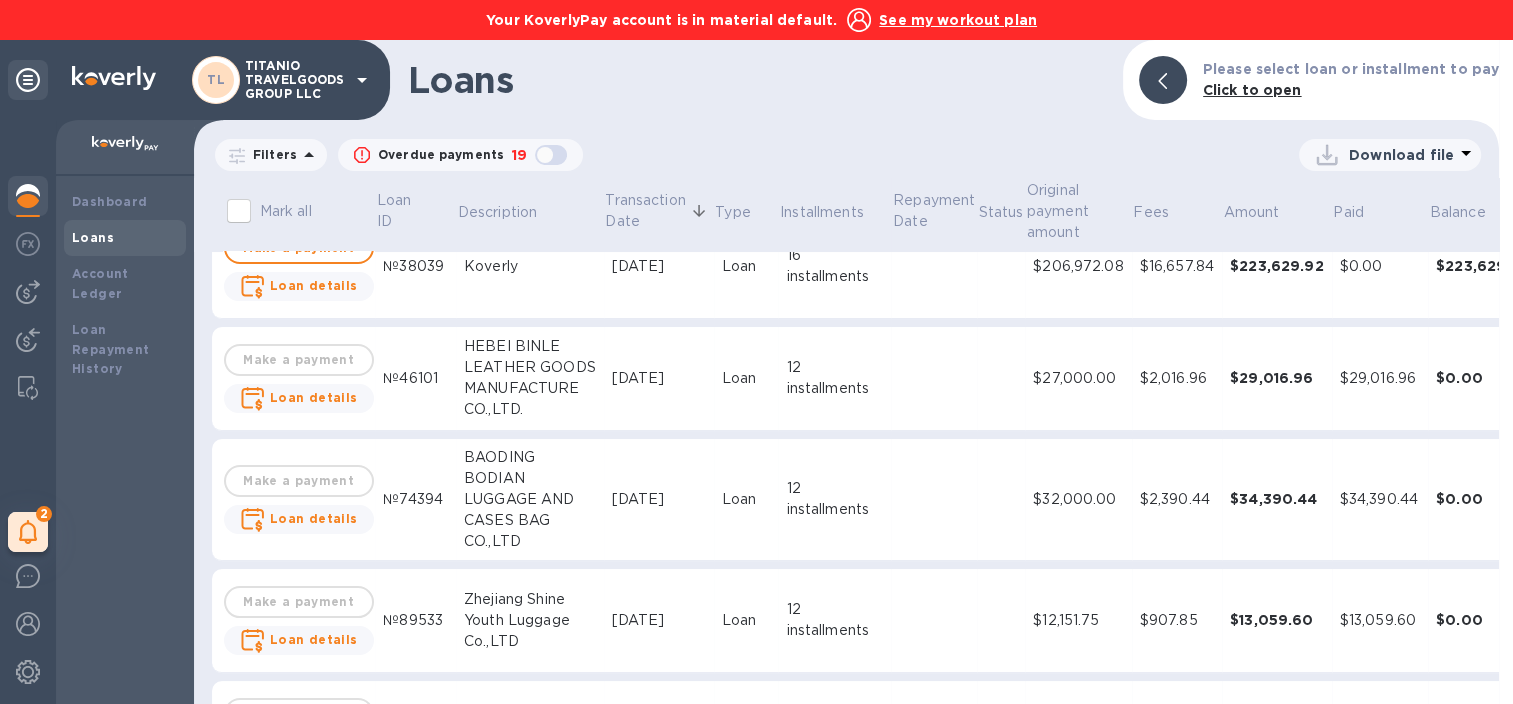 scroll, scrollTop: 0, scrollLeft: 0, axis: both 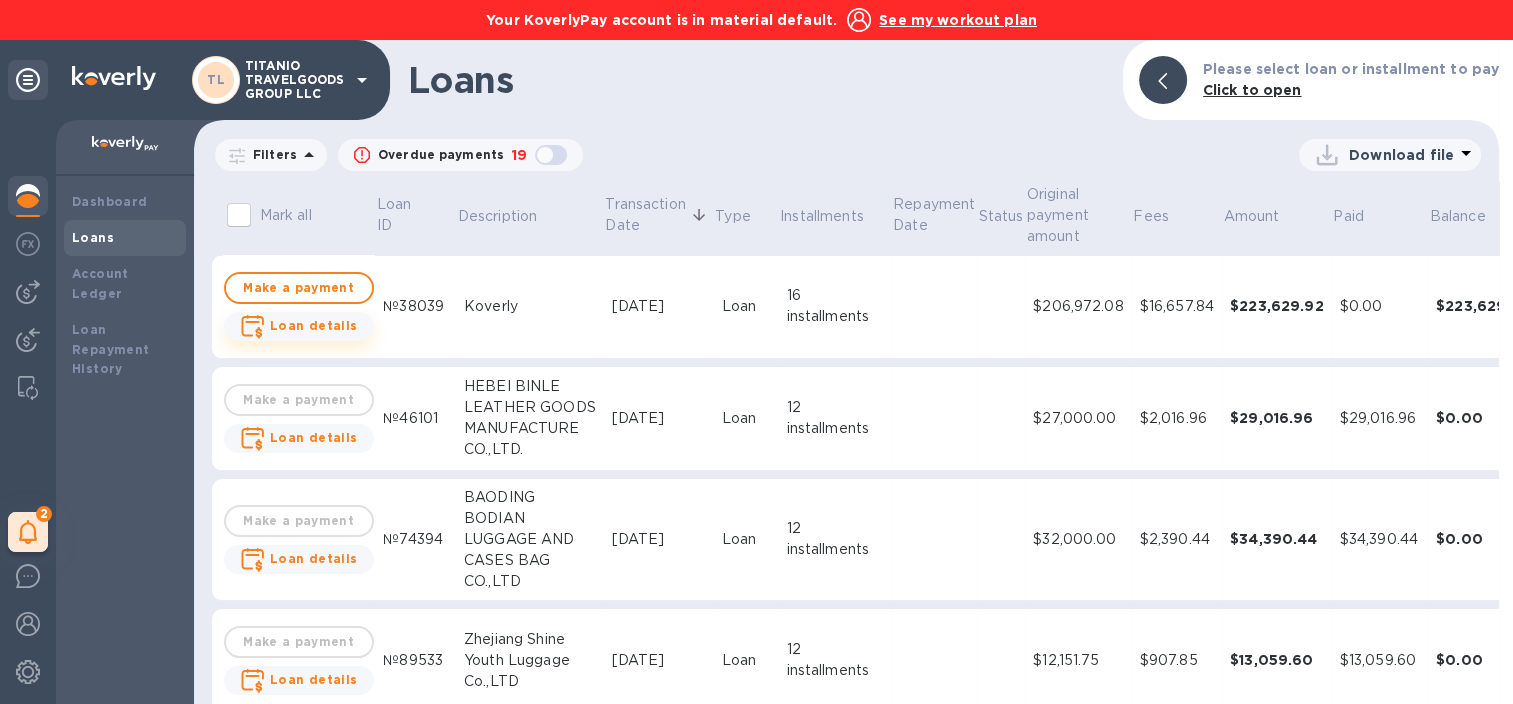 click on "Loan details" at bounding box center (314, 325) 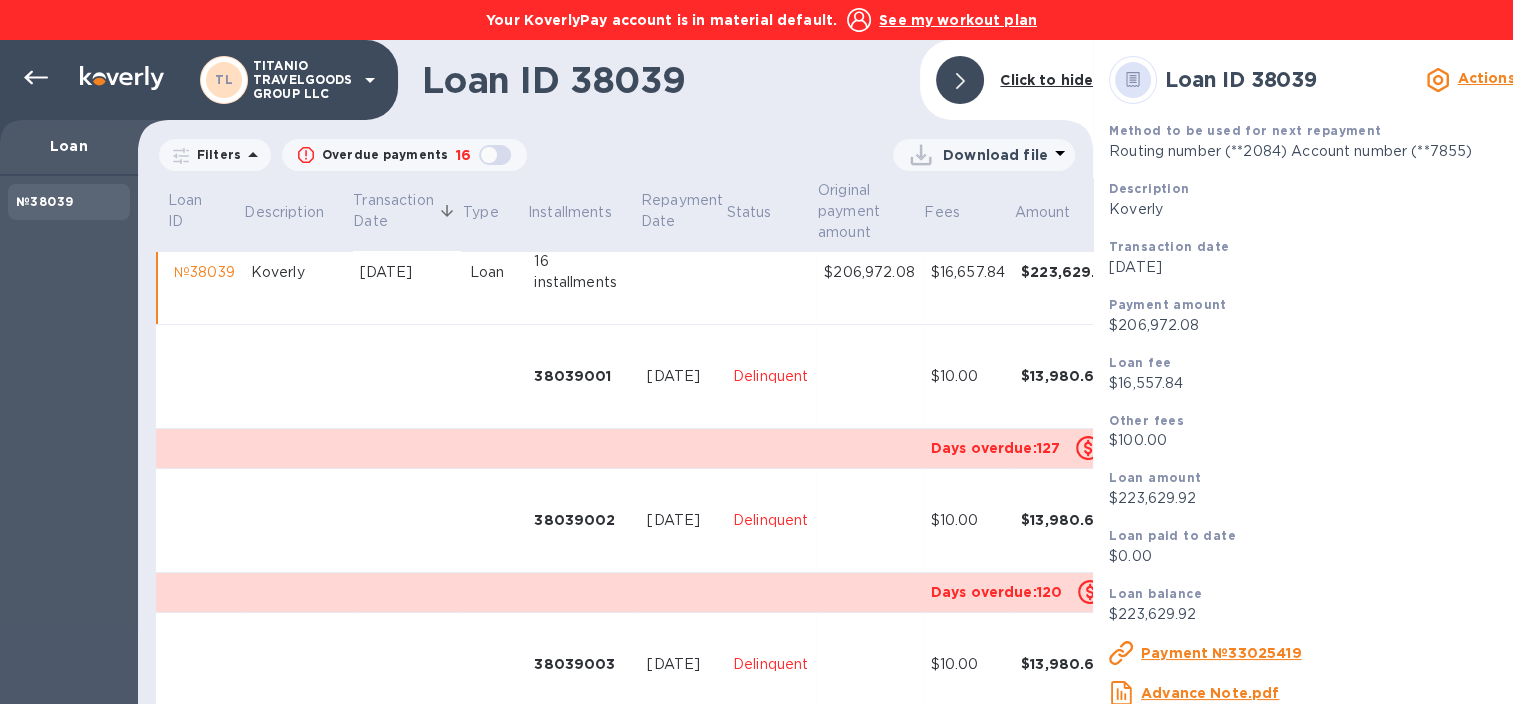 scroll, scrollTop: 0, scrollLeft: 0, axis: both 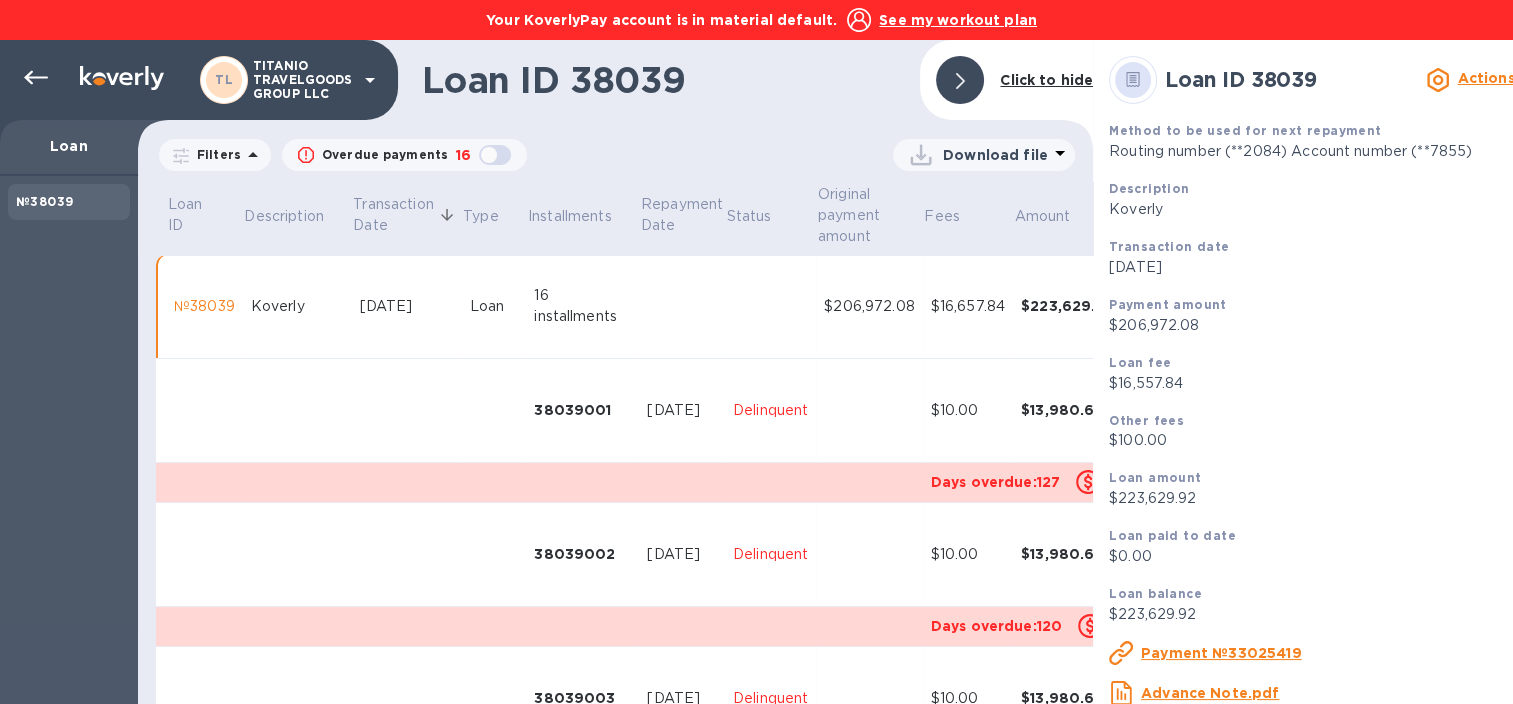 click on "Delinquent" at bounding box center [770, 410] 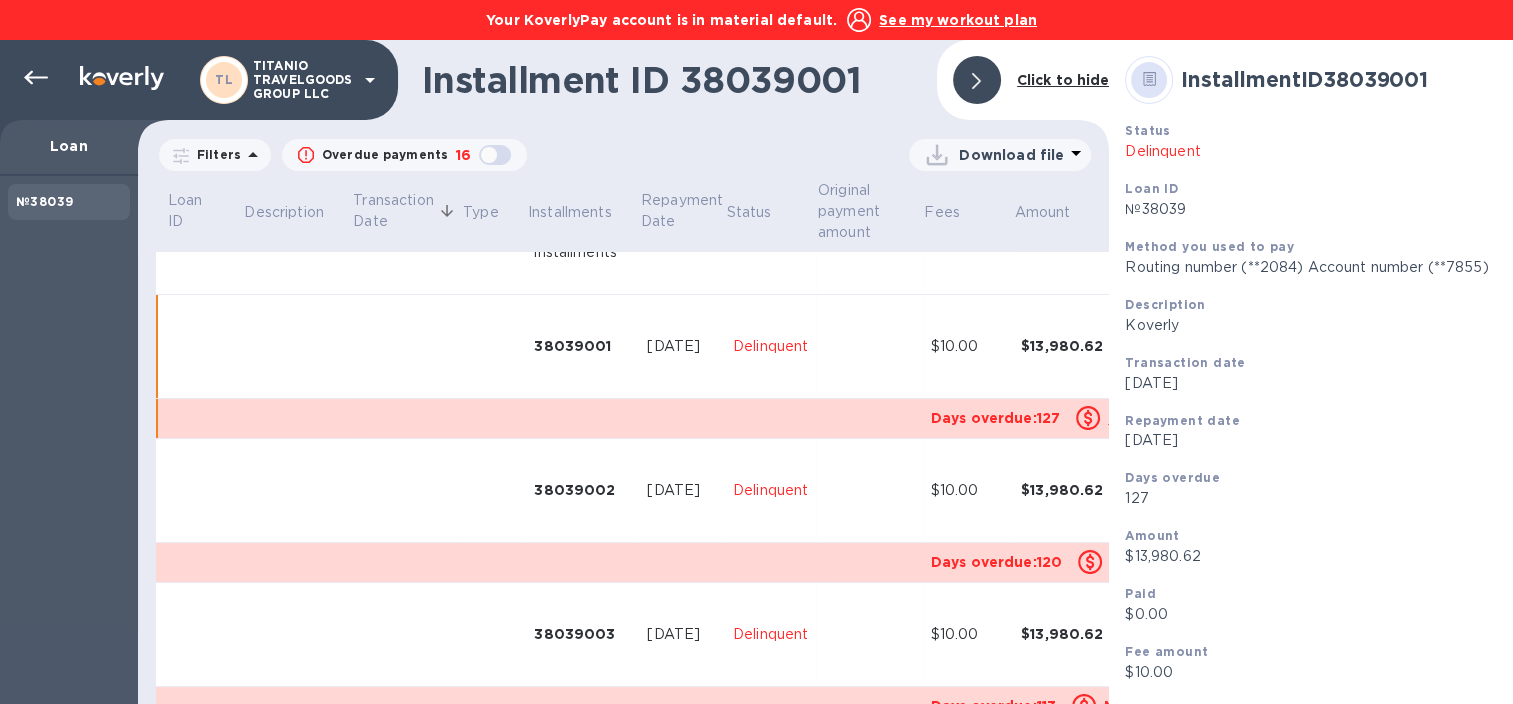 scroll, scrollTop: 76, scrollLeft: 0, axis: vertical 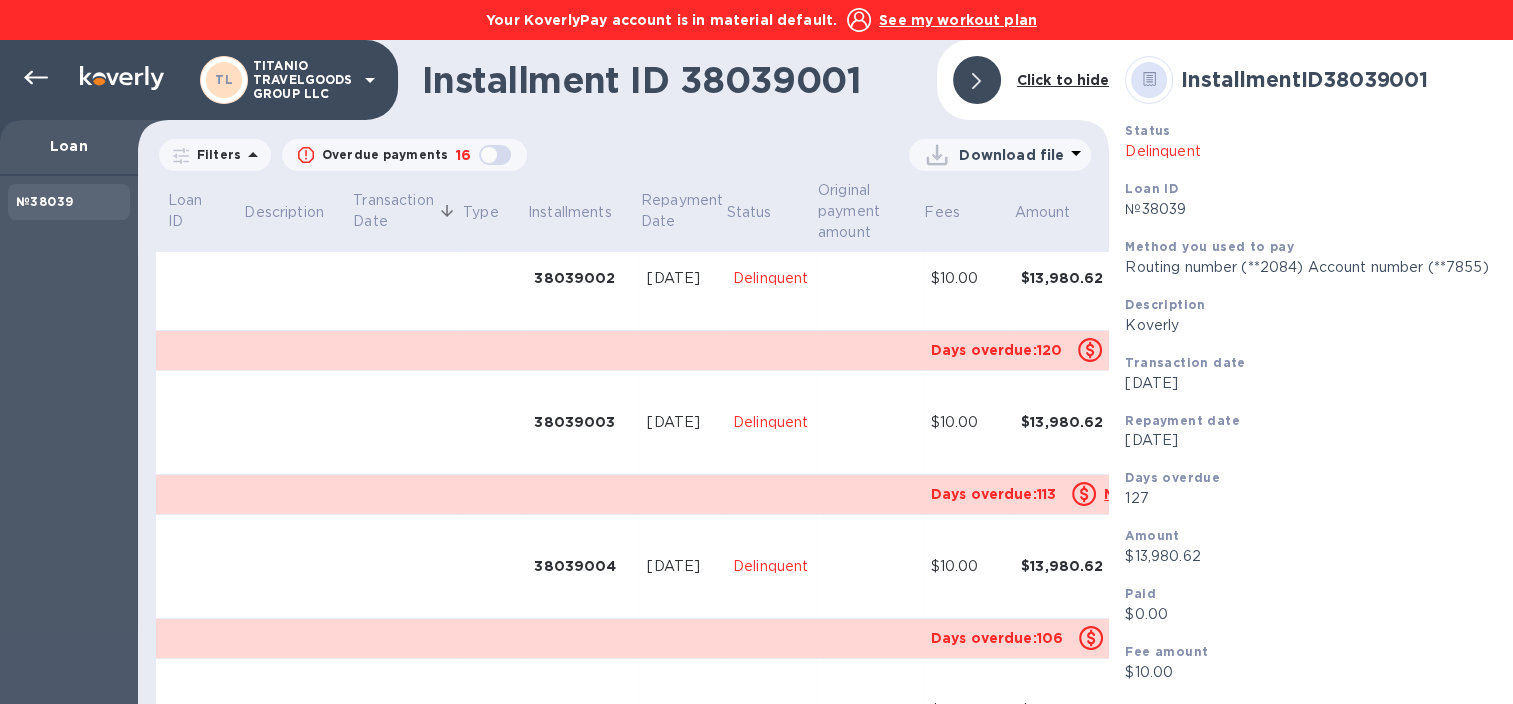 click 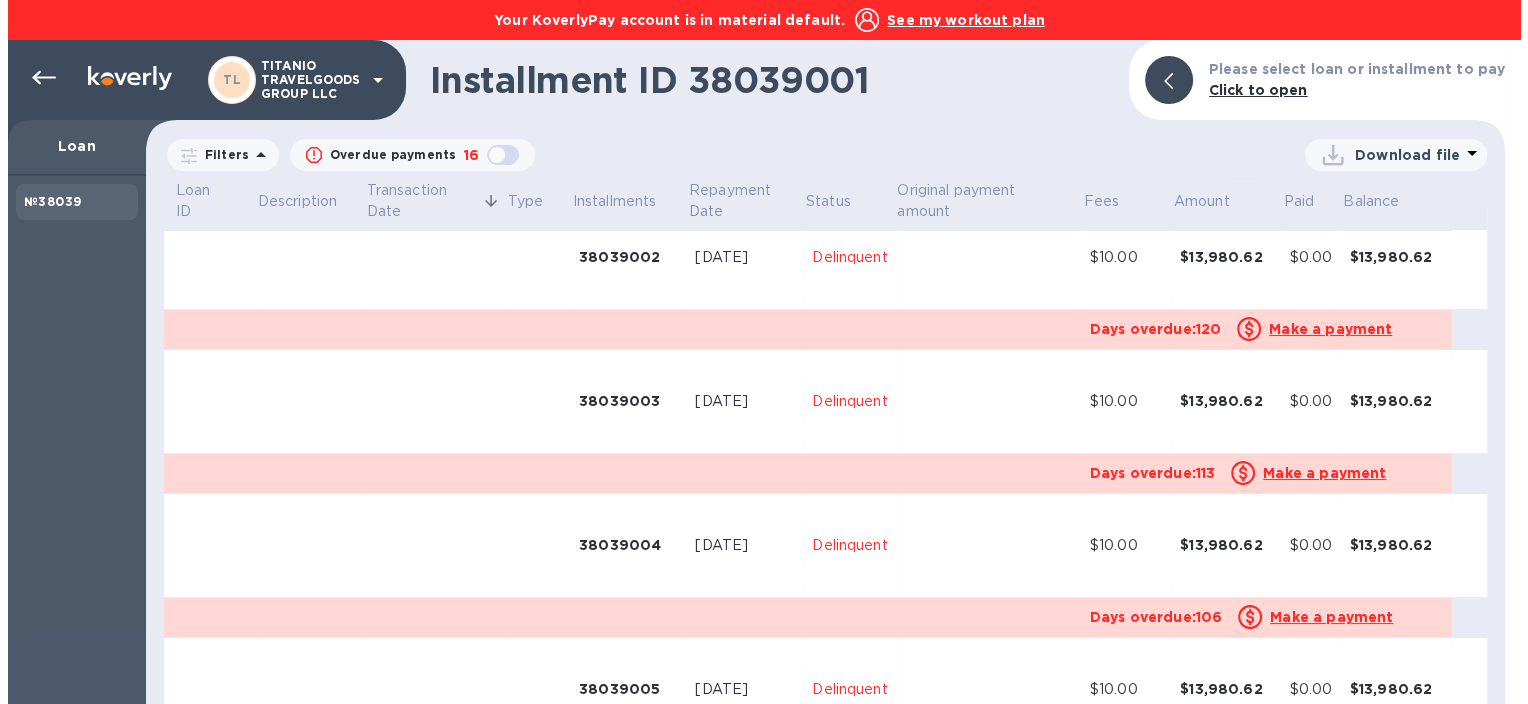 scroll, scrollTop: 0, scrollLeft: 0, axis: both 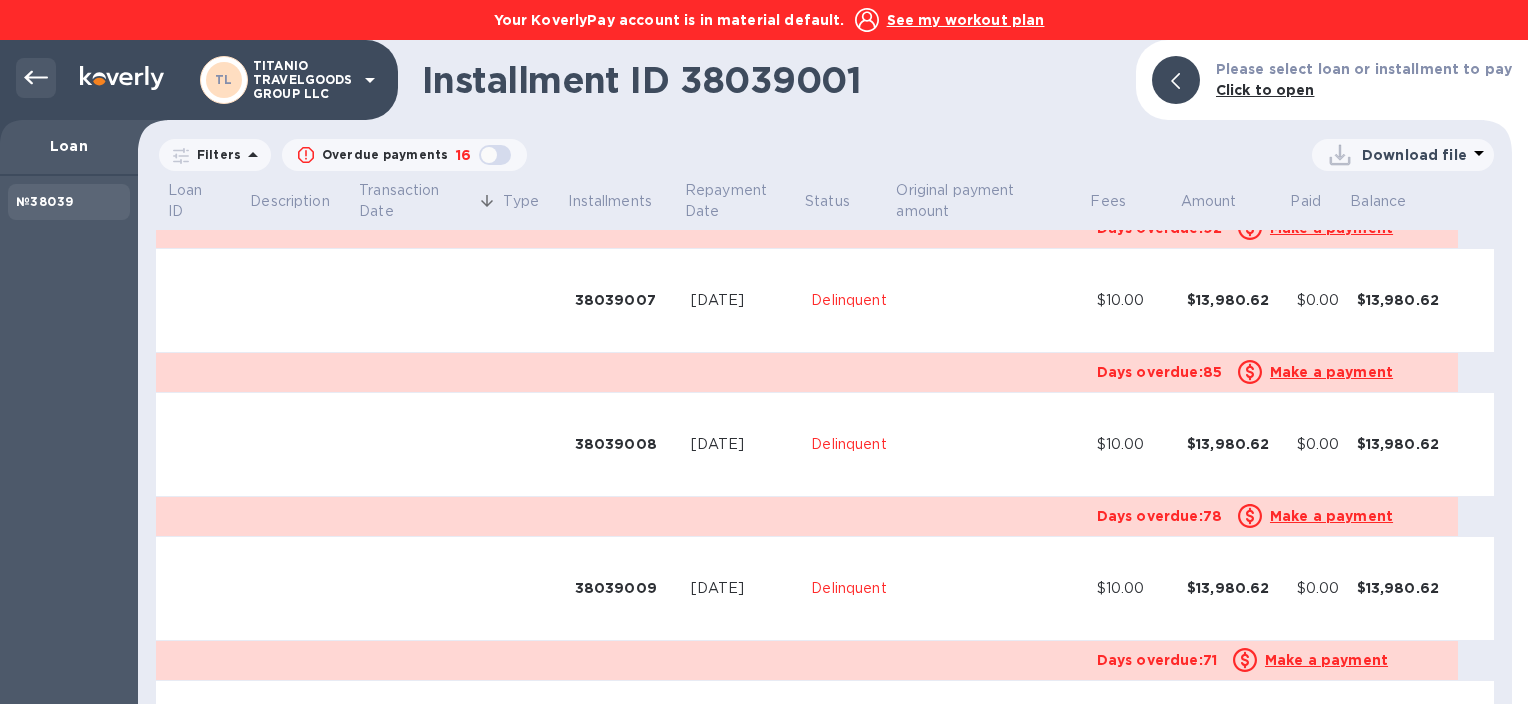 click 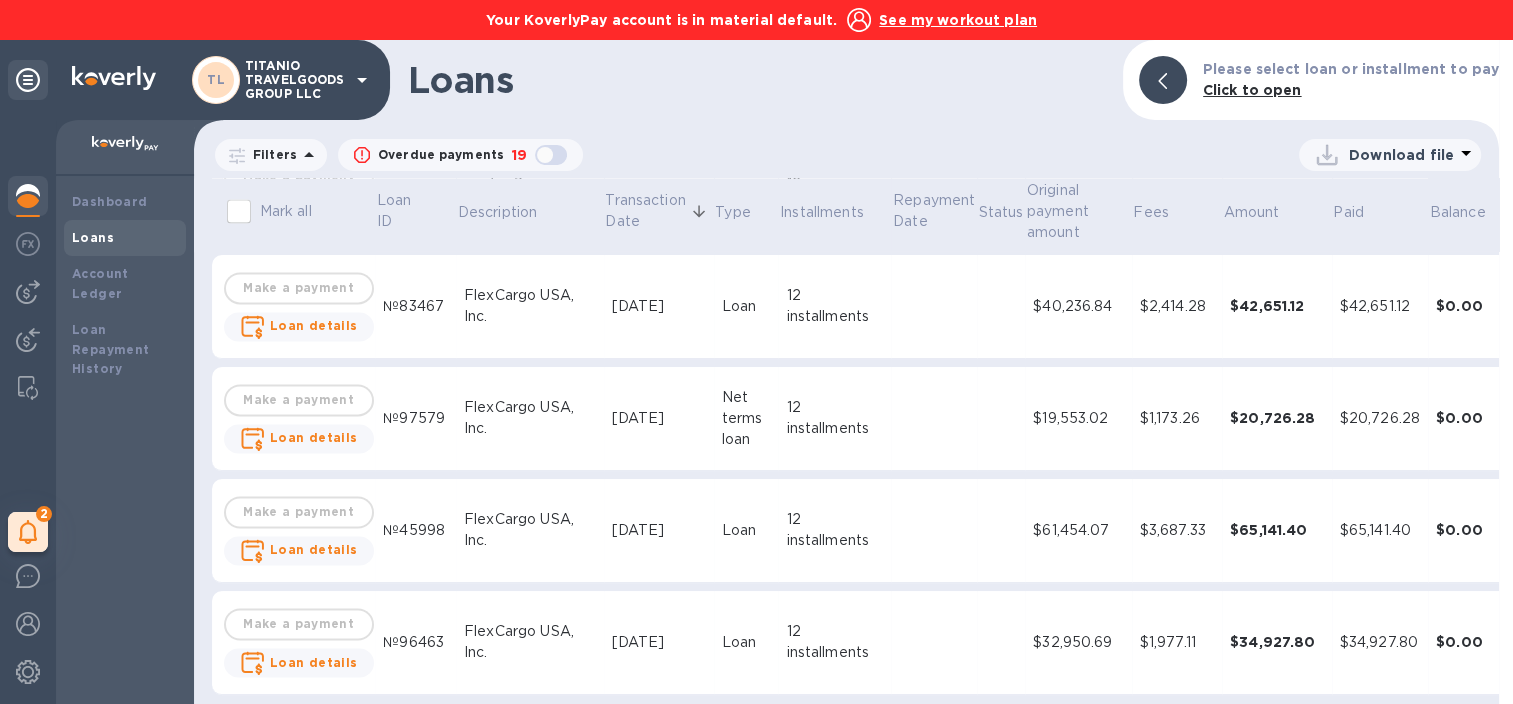 scroll, scrollTop: 3340, scrollLeft: 0, axis: vertical 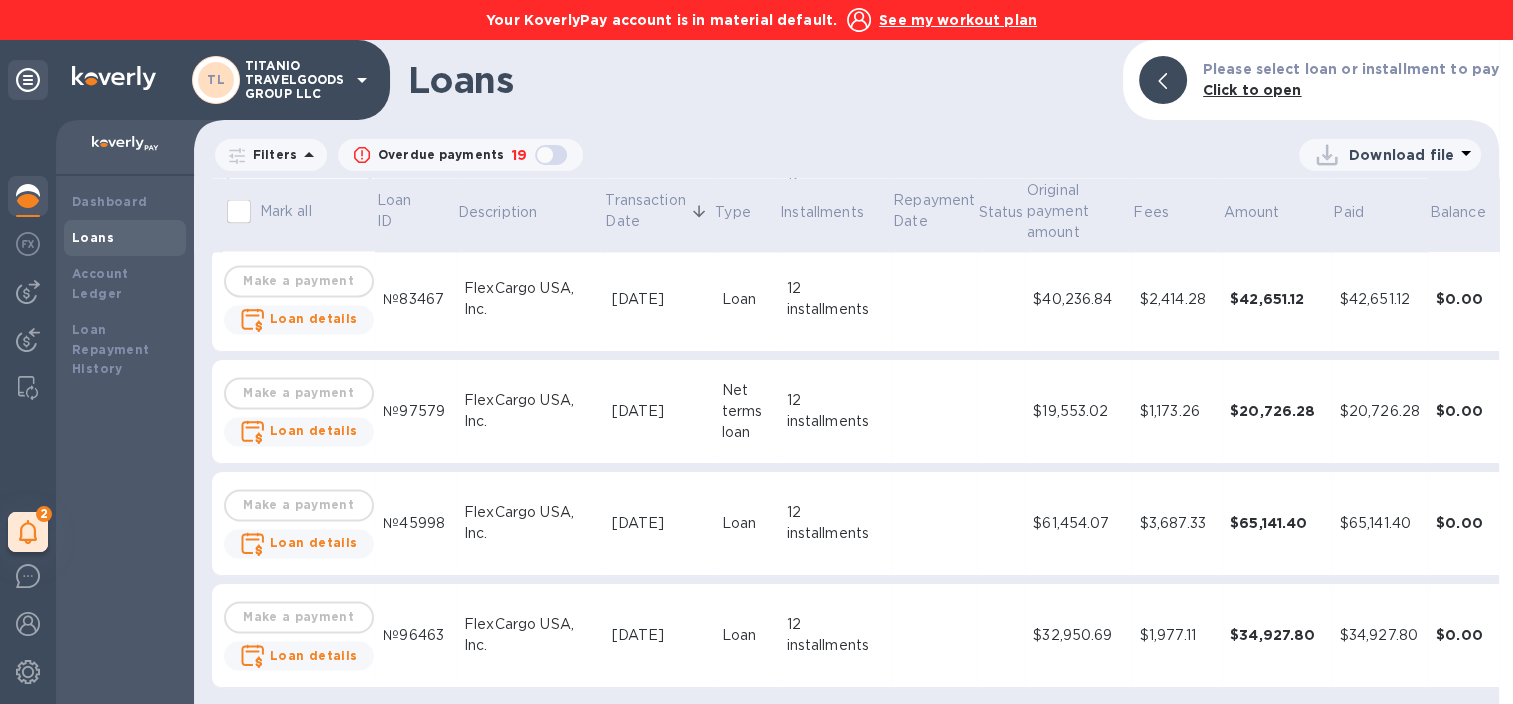 click on "FlexCargo USA, Inc." at bounding box center (530, 635) 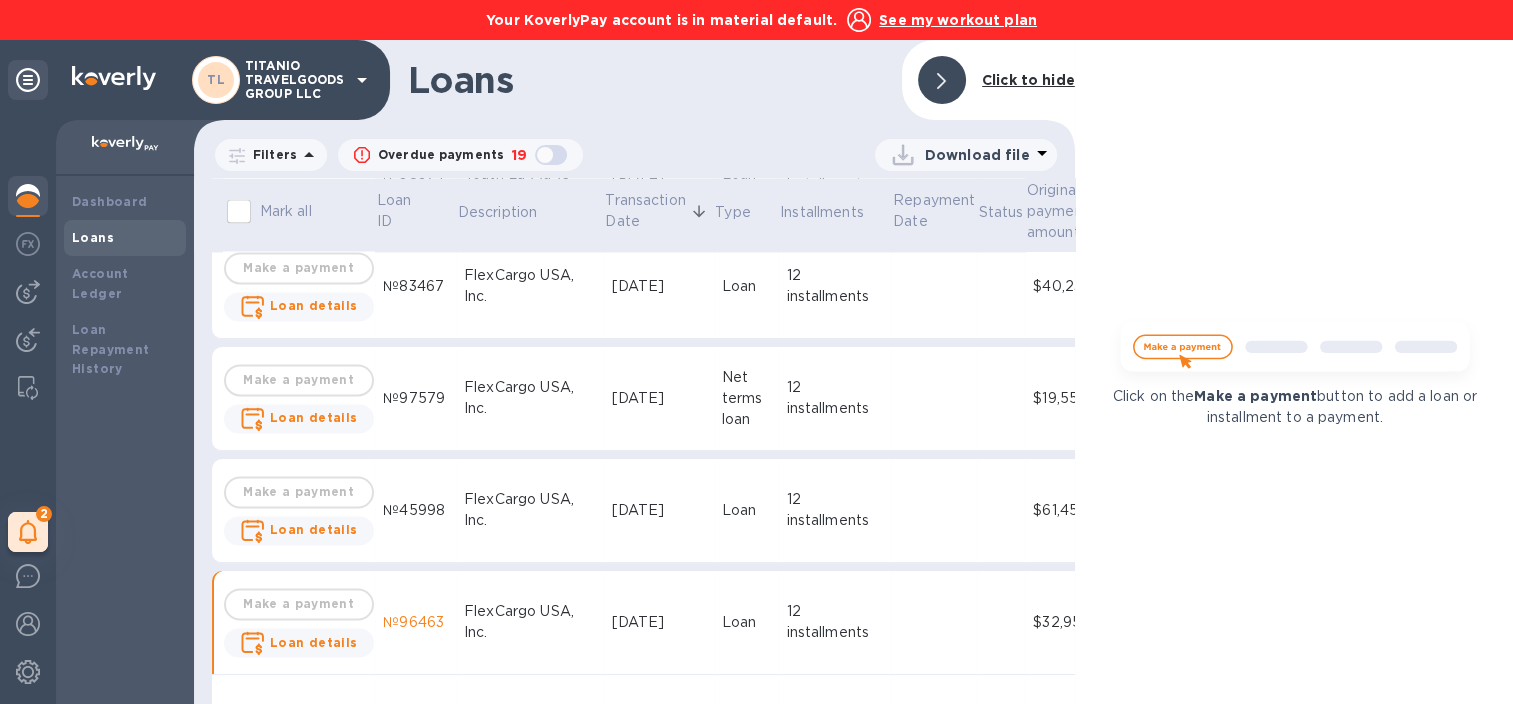 click at bounding box center [942, 80] 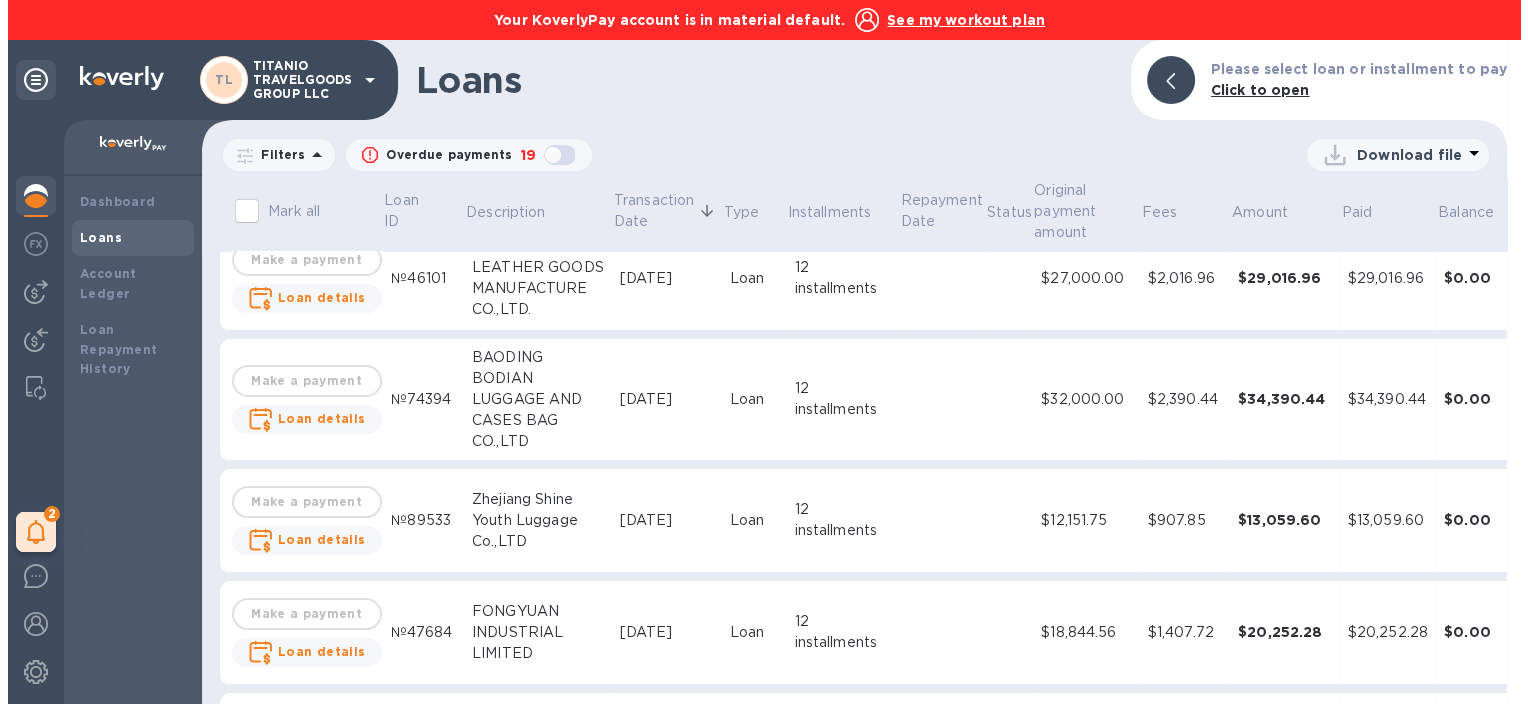 scroll, scrollTop: 0, scrollLeft: 0, axis: both 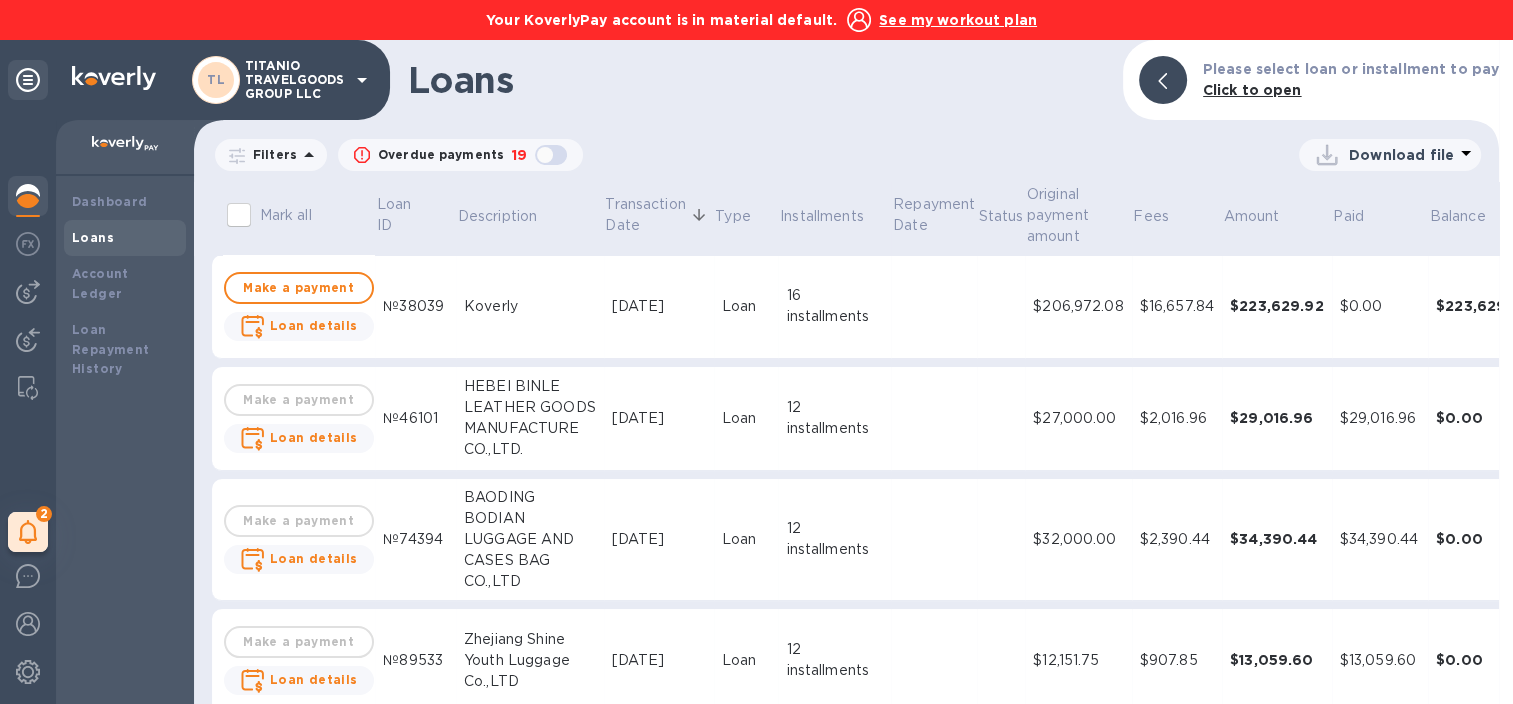 click on "See my workout plan" at bounding box center [958, 20] 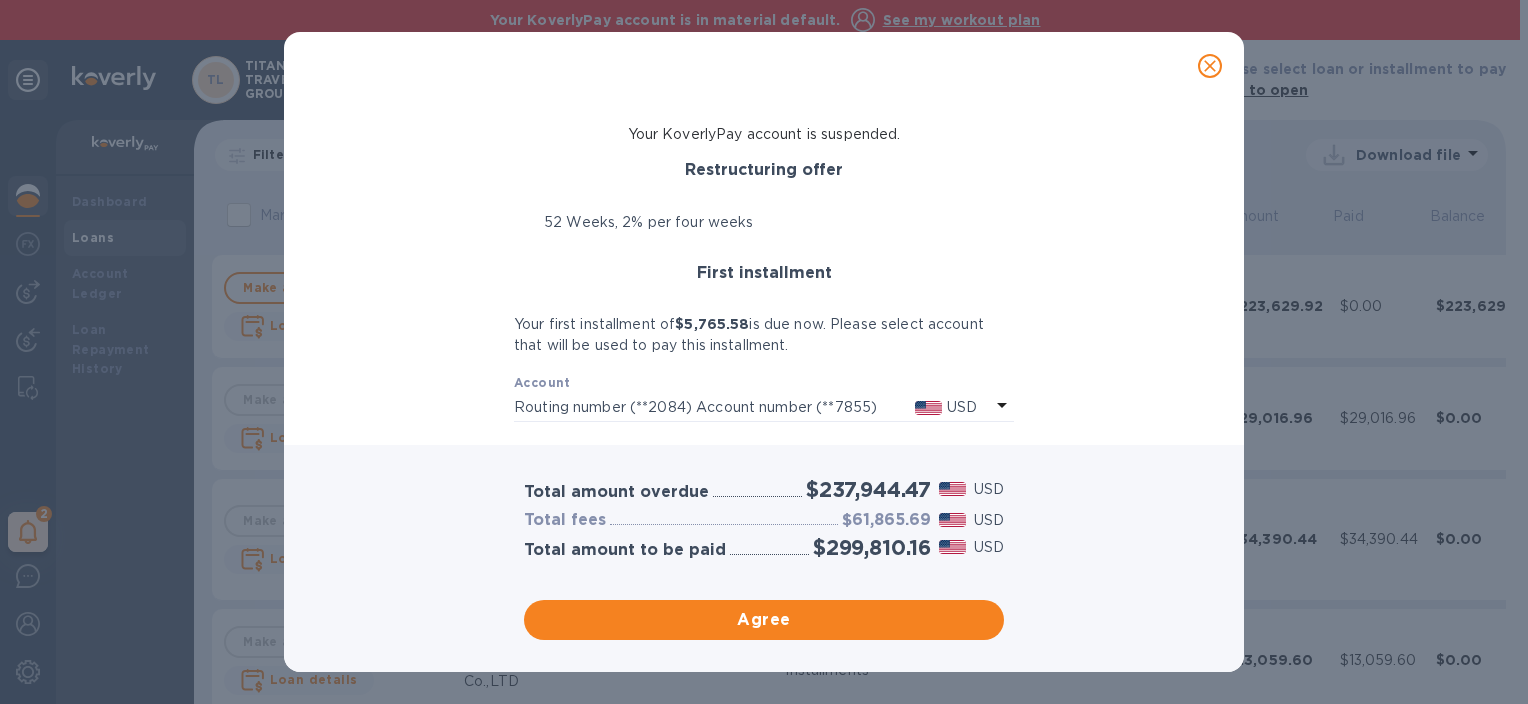 scroll, scrollTop: 0, scrollLeft: 0, axis: both 